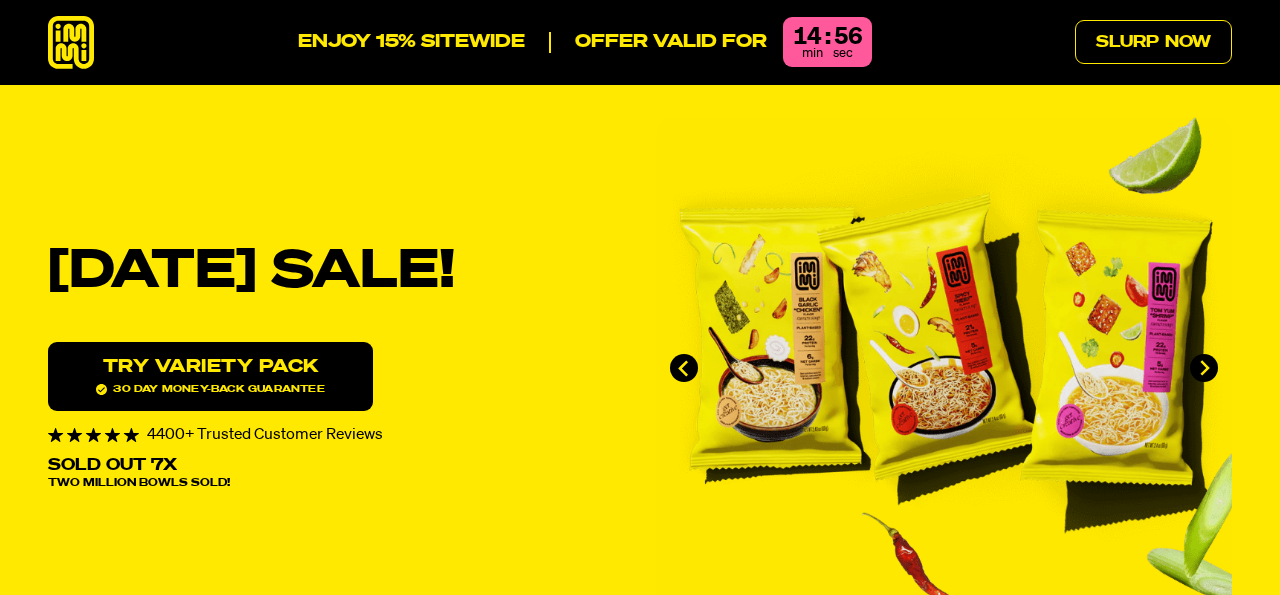 scroll, scrollTop: 0, scrollLeft: 0, axis: both 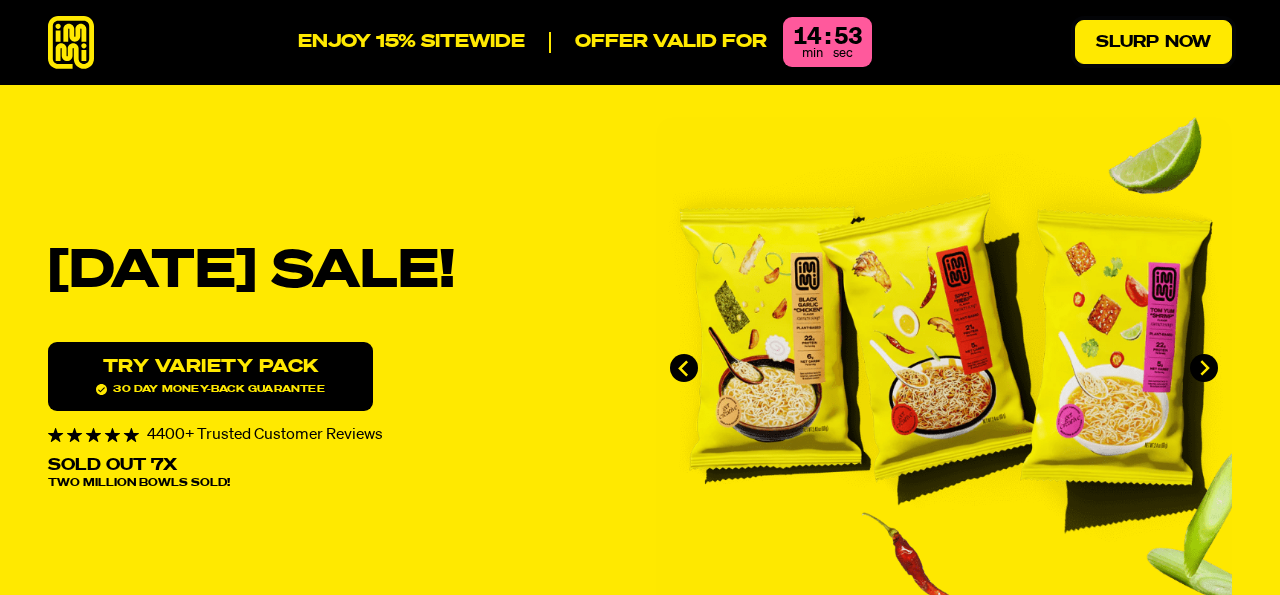 click on "Slurp Now" at bounding box center (1153, 42) 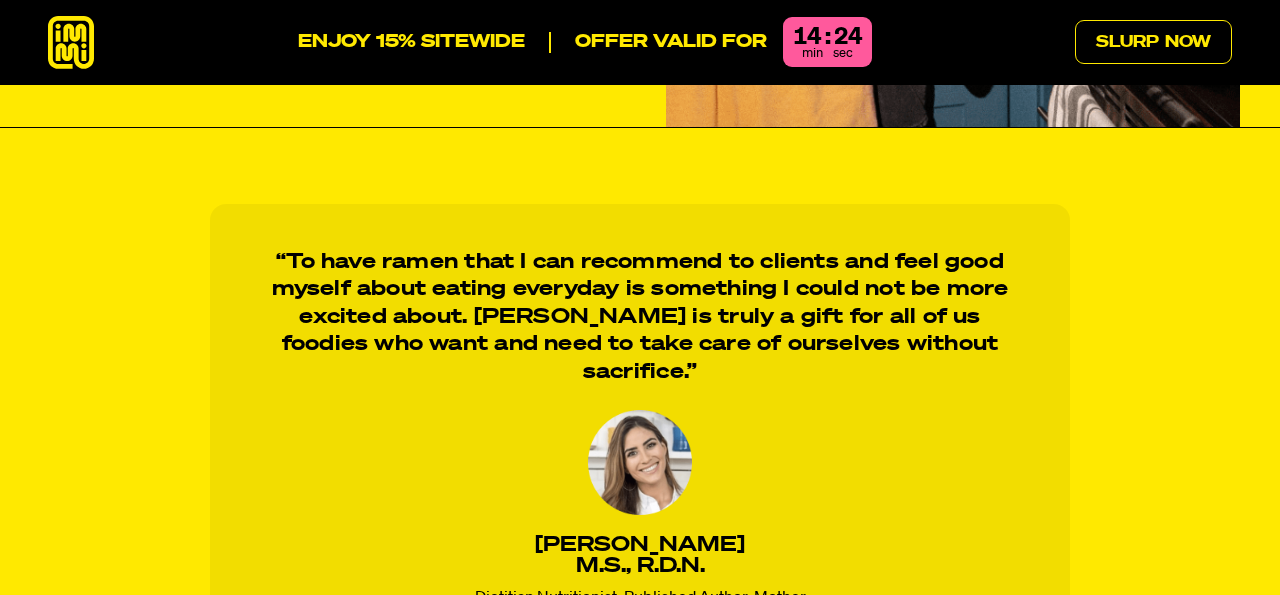 scroll, scrollTop: 1807, scrollLeft: 0, axis: vertical 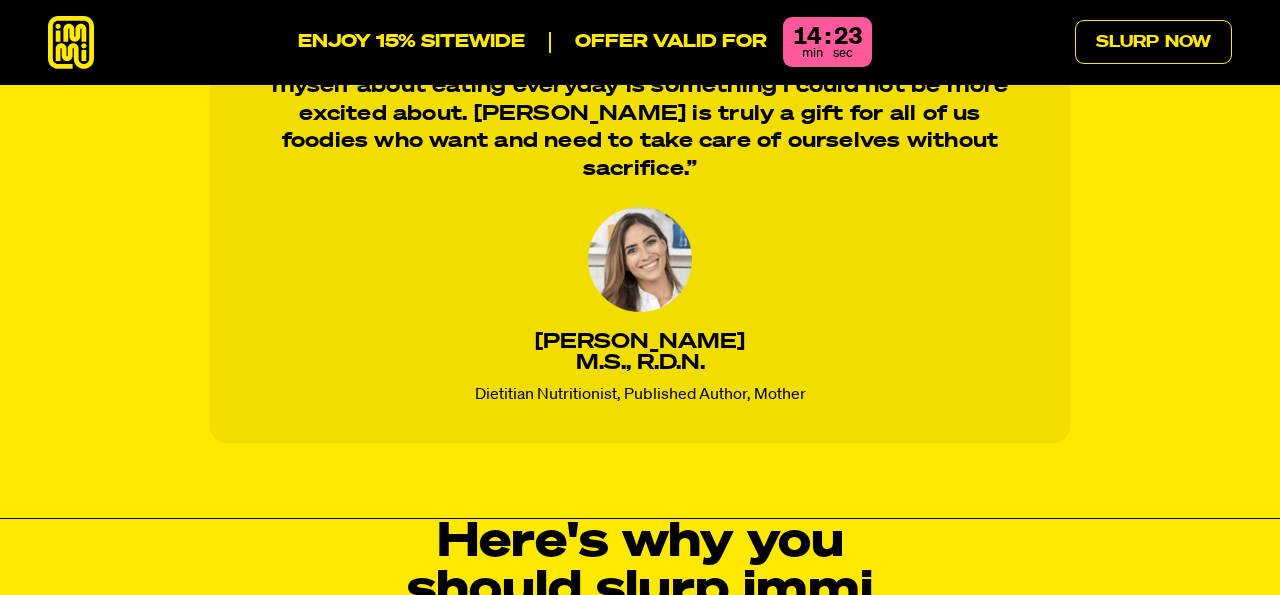 click 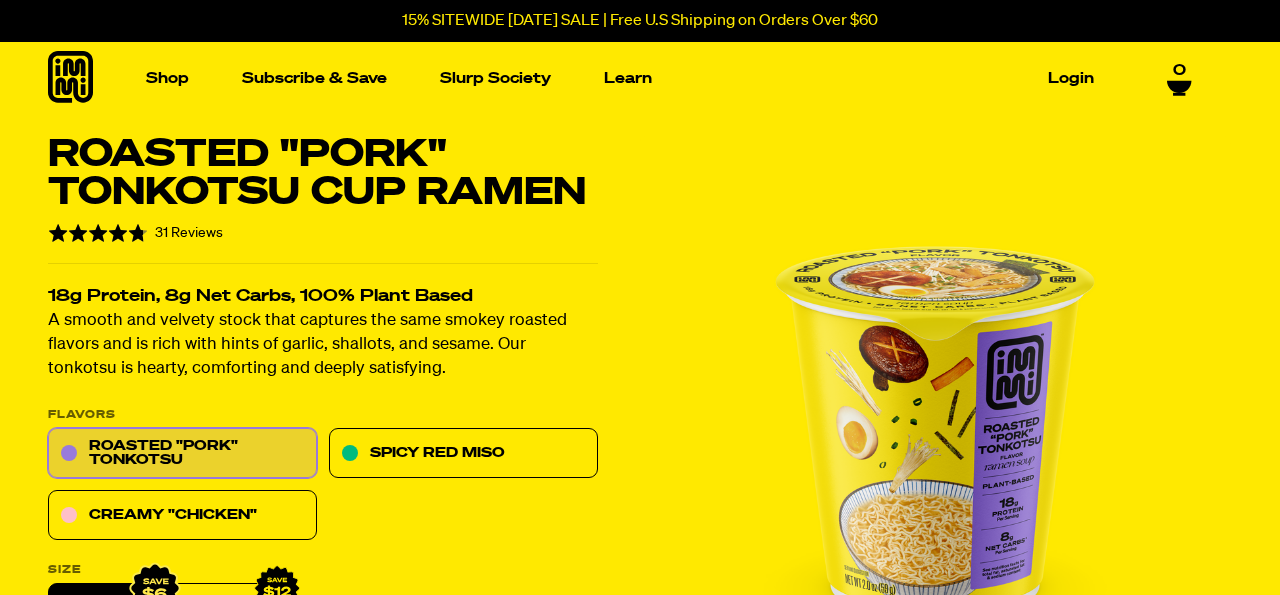 scroll, scrollTop: 312, scrollLeft: 0, axis: vertical 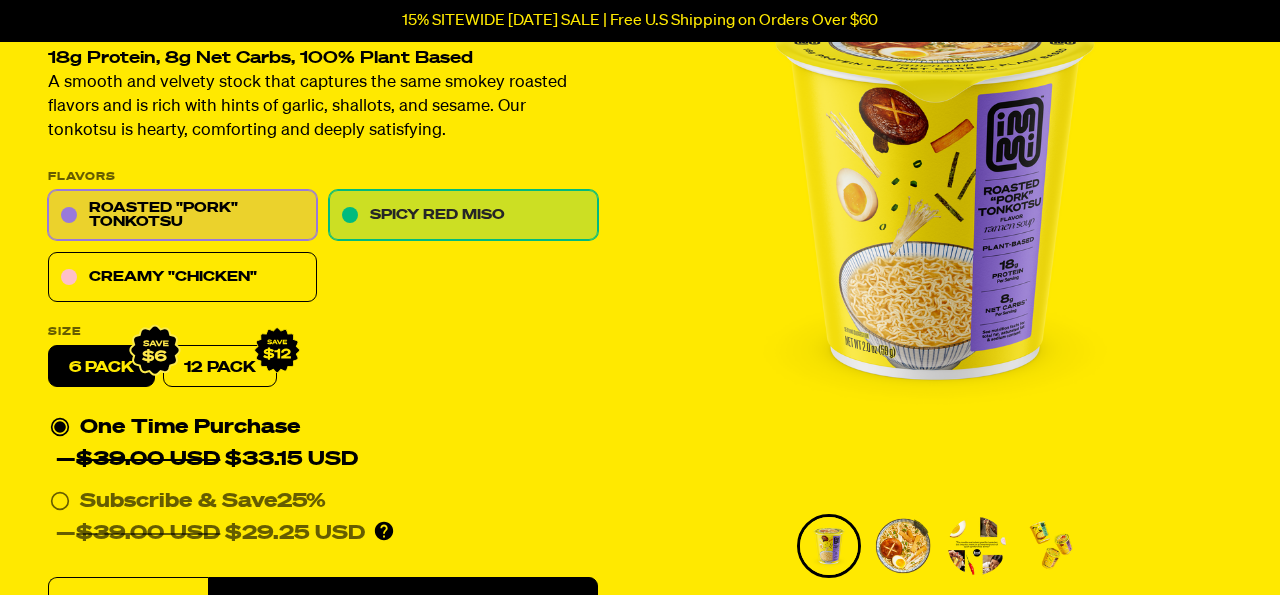 click on "Spicy Red Miso" at bounding box center (463, 216) 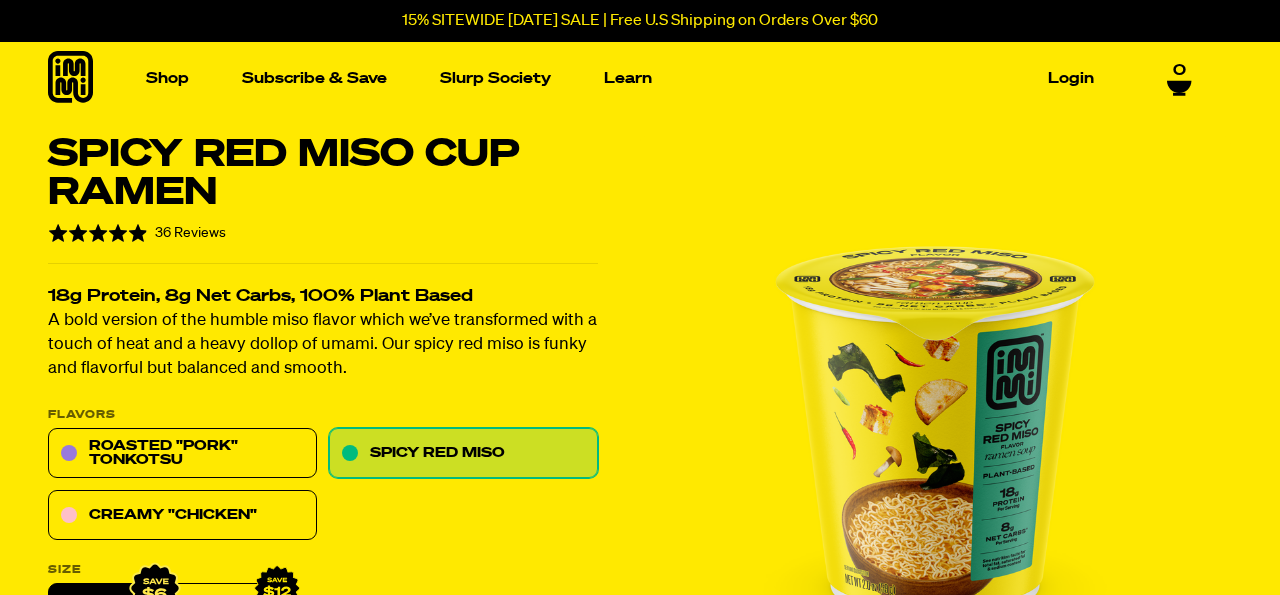 scroll, scrollTop: 117, scrollLeft: 0, axis: vertical 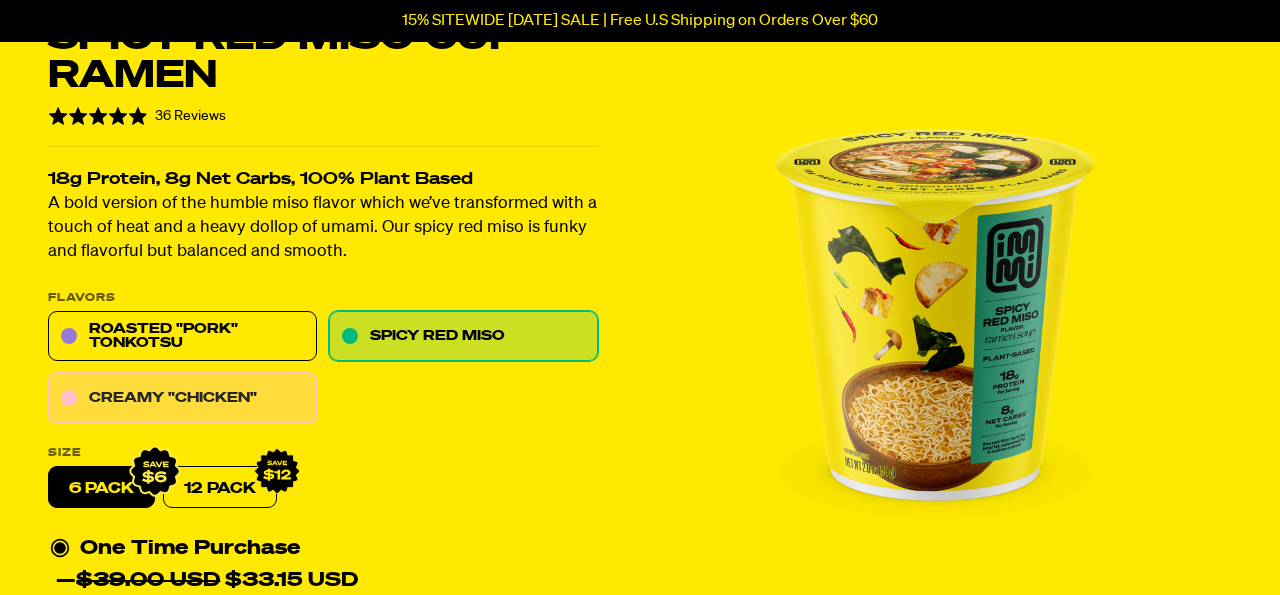 click on "Creamy "Chicken"" at bounding box center [182, 399] 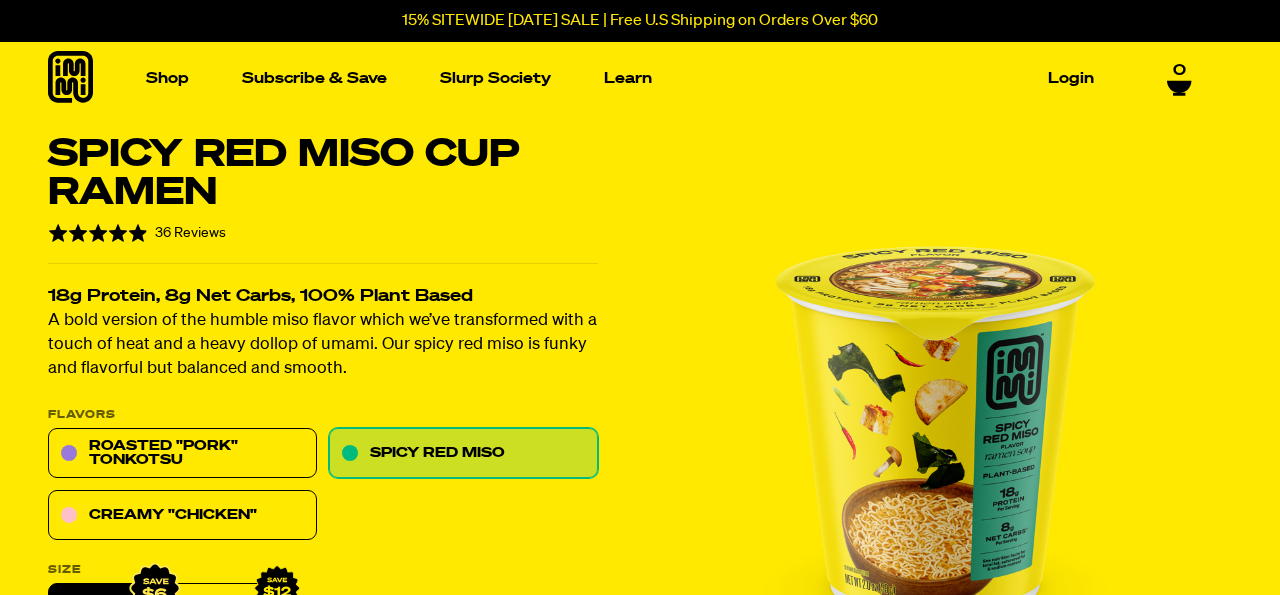 scroll, scrollTop: 661, scrollLeft: 0, axis: vertical 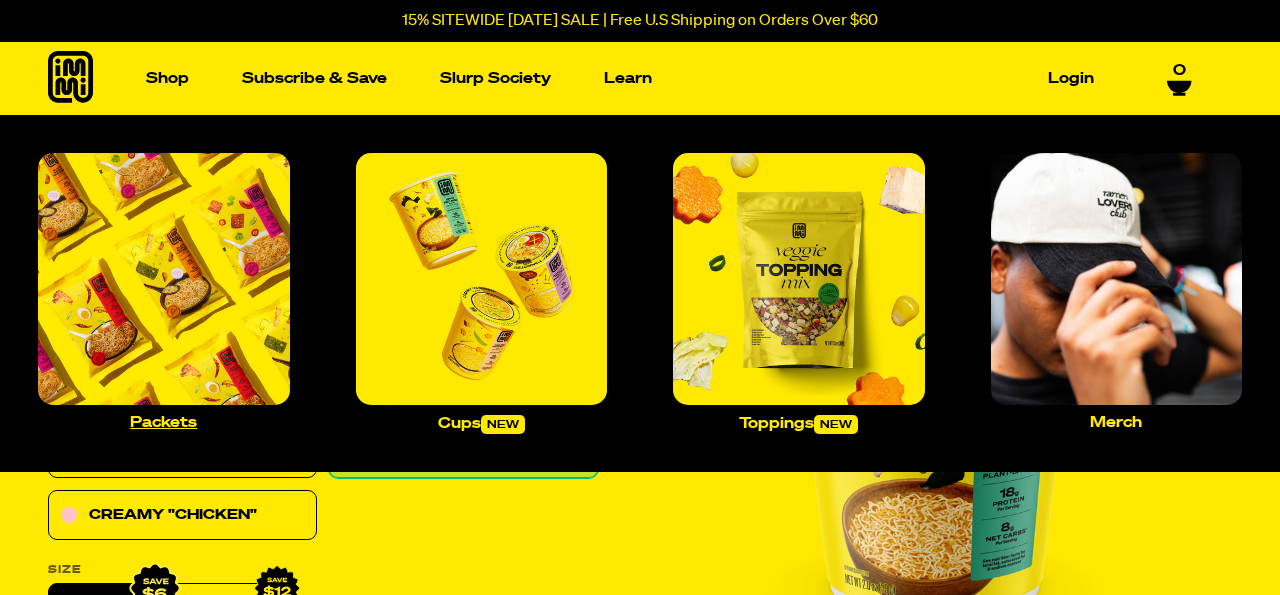 click on "Packets" at bounding box center [163, 422] 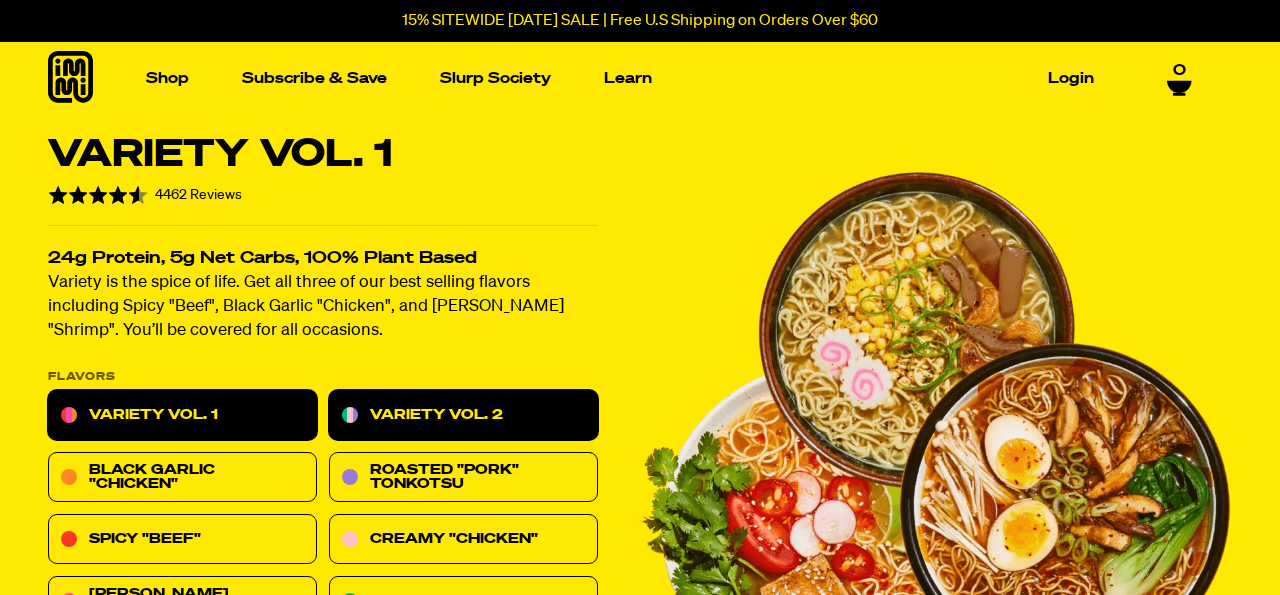 scroll, scrollTop: 157, scrollLeft: 0, axis: vertical 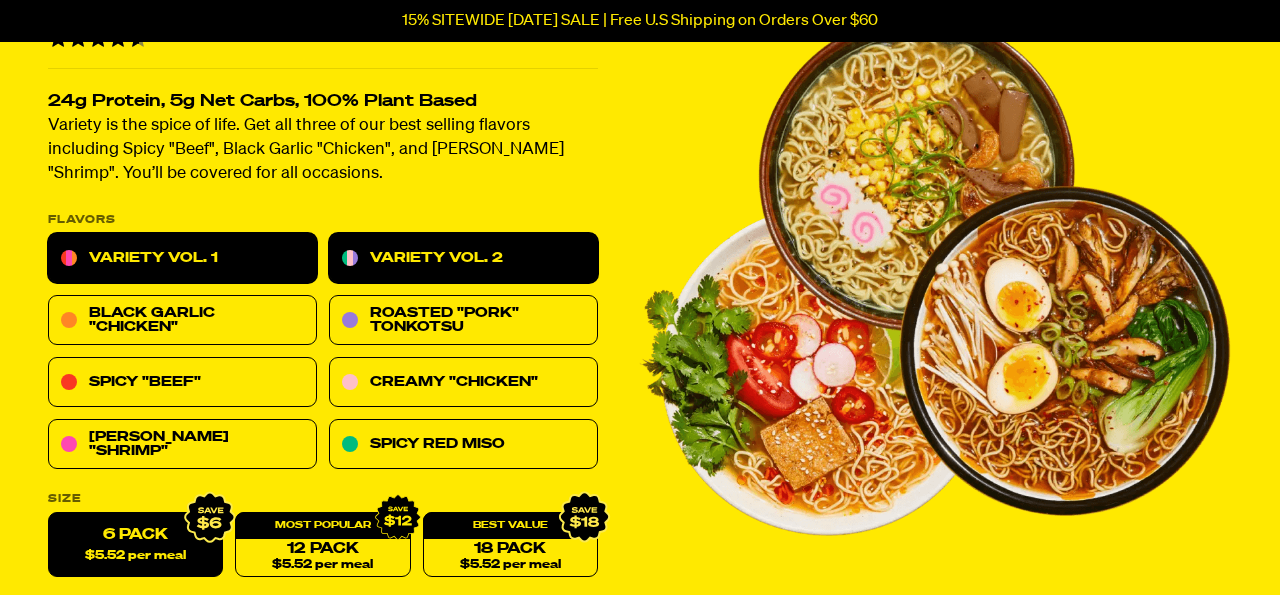 click on "Variety Vol. 2" at bounding box center [463, 259] 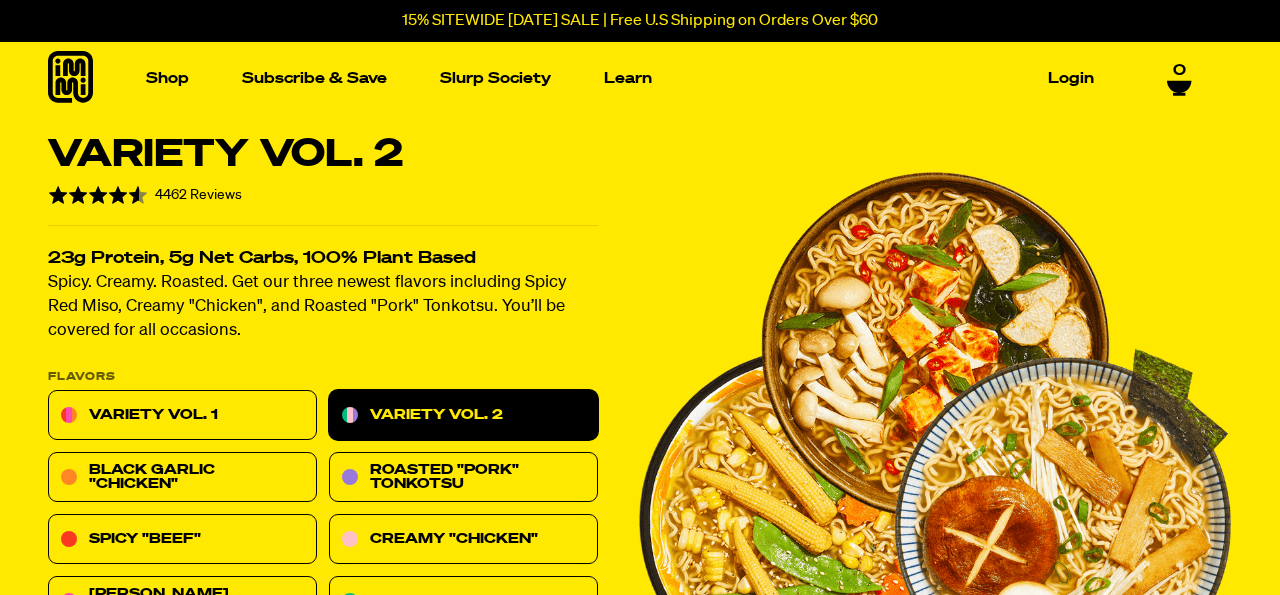 scroll, scrollTop: 0, scrollLeft: 0, axis: both 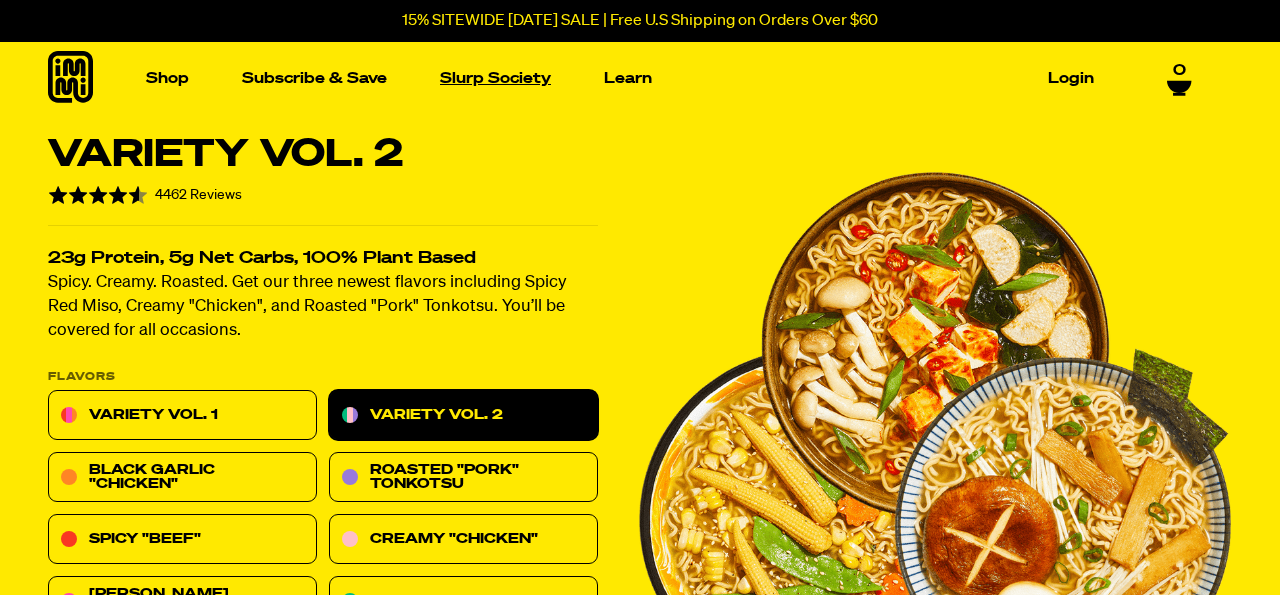 click on "Slurp Society" at bounding box center [495, 78] 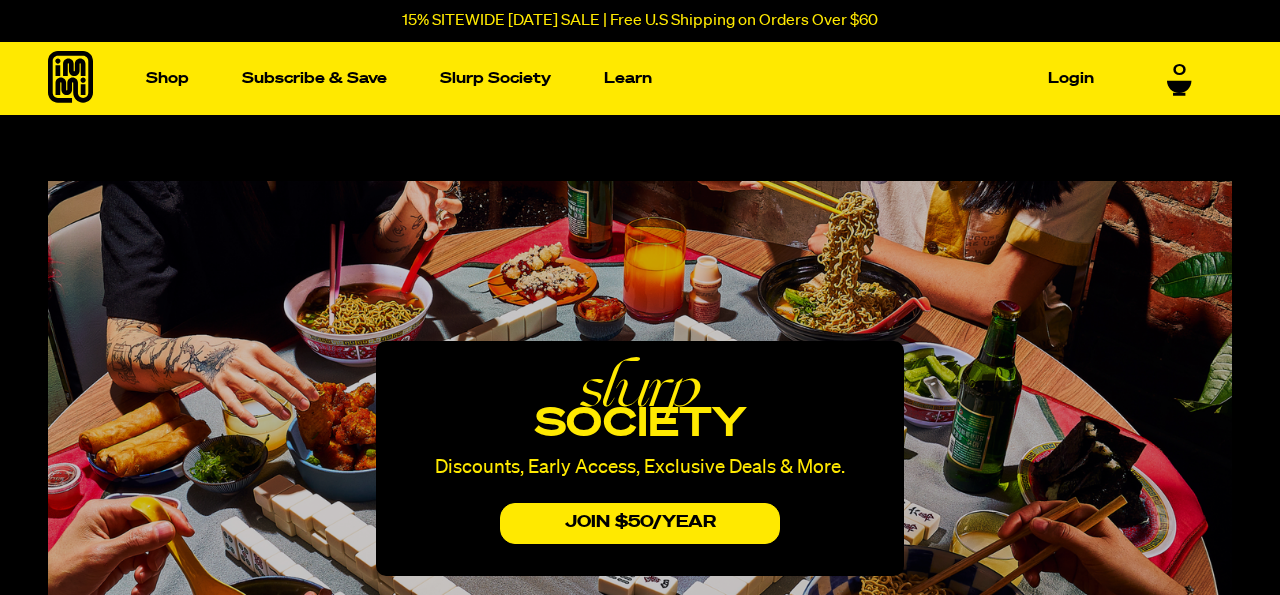 scroll, scrollTop: 581, scrollLeft: 0, axis: vertical 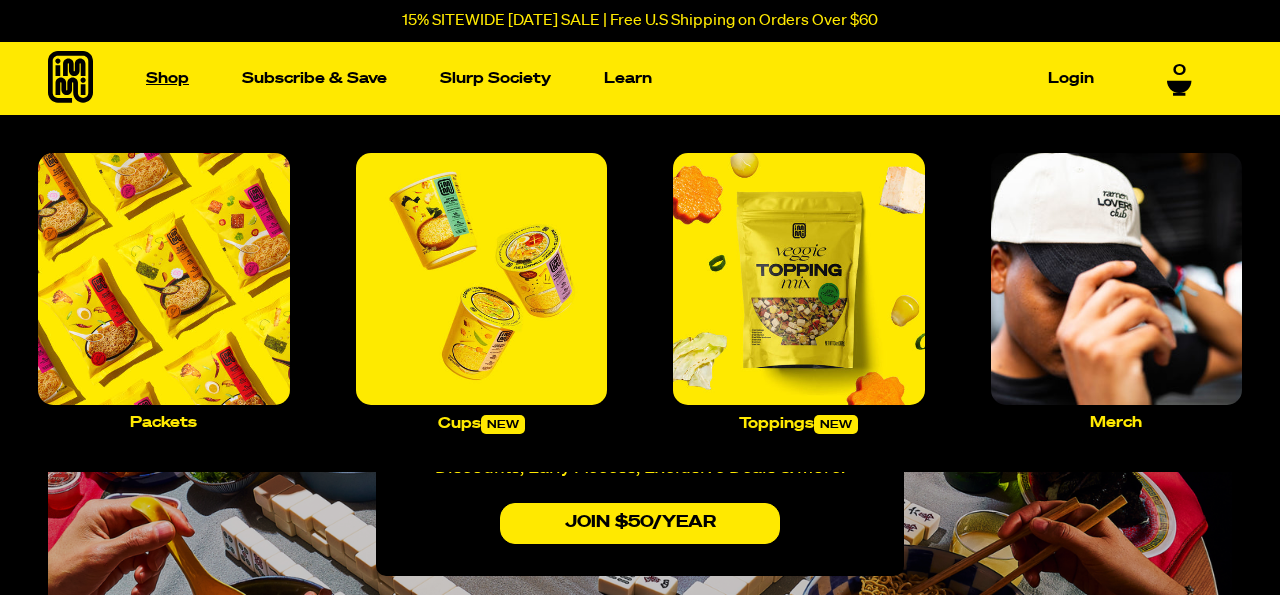 click on "Shop" at bounding box center (167, 78) 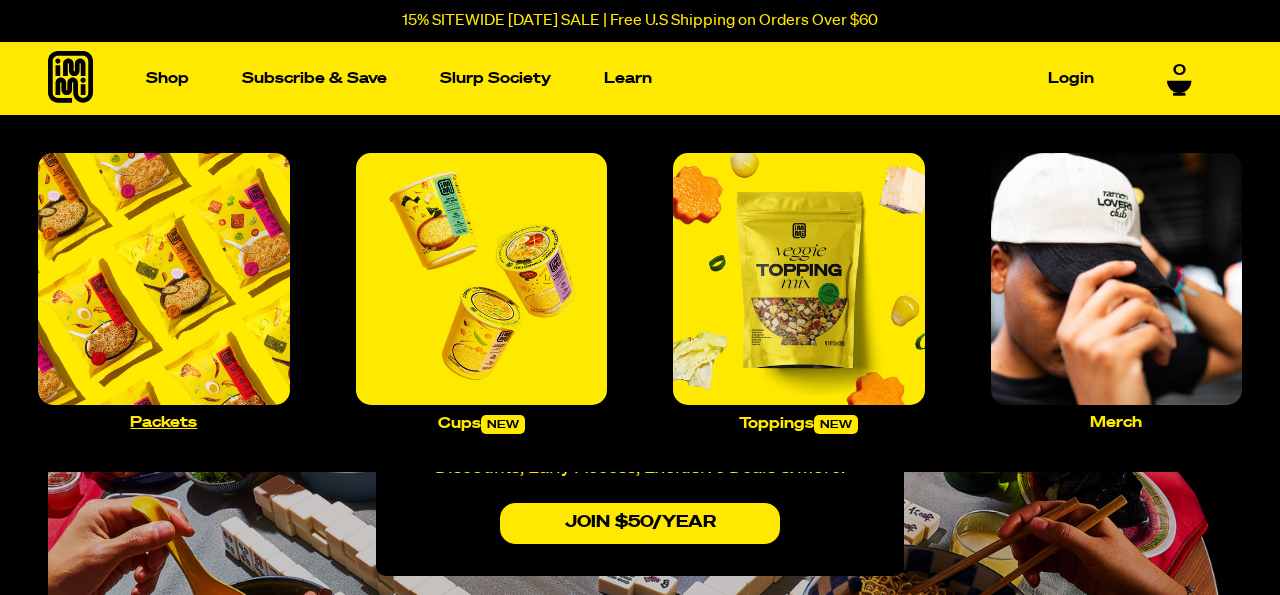 click at bounding box center [164, 279] 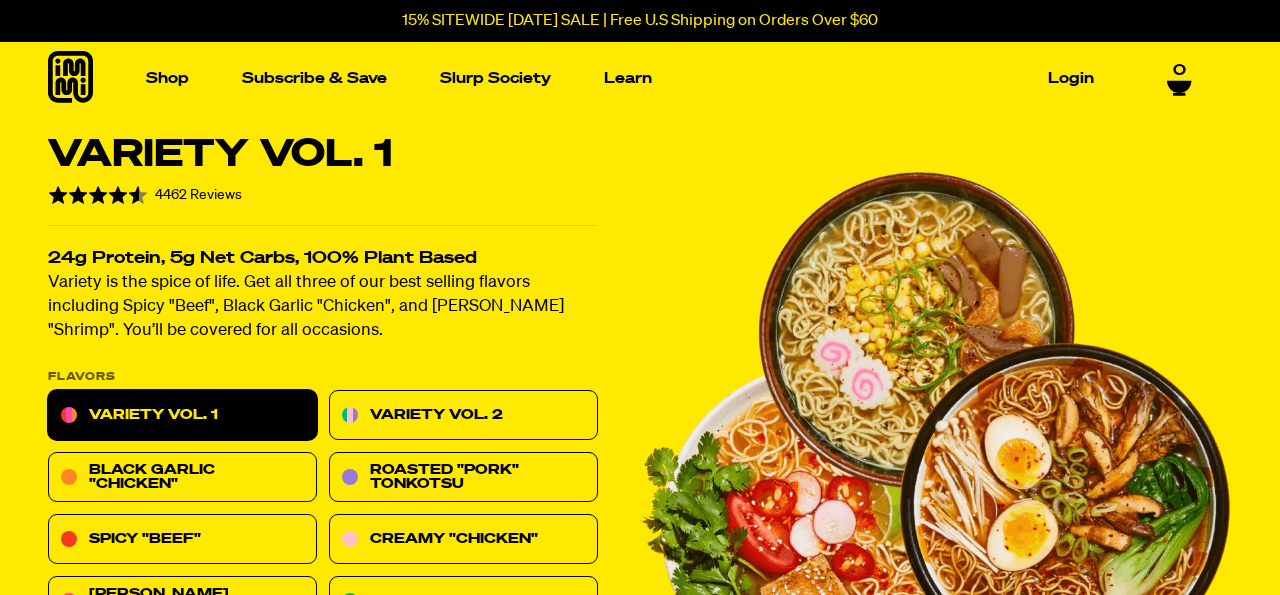 scroll, scrollTop: 275, scrollLeft: 0, axis: vertical 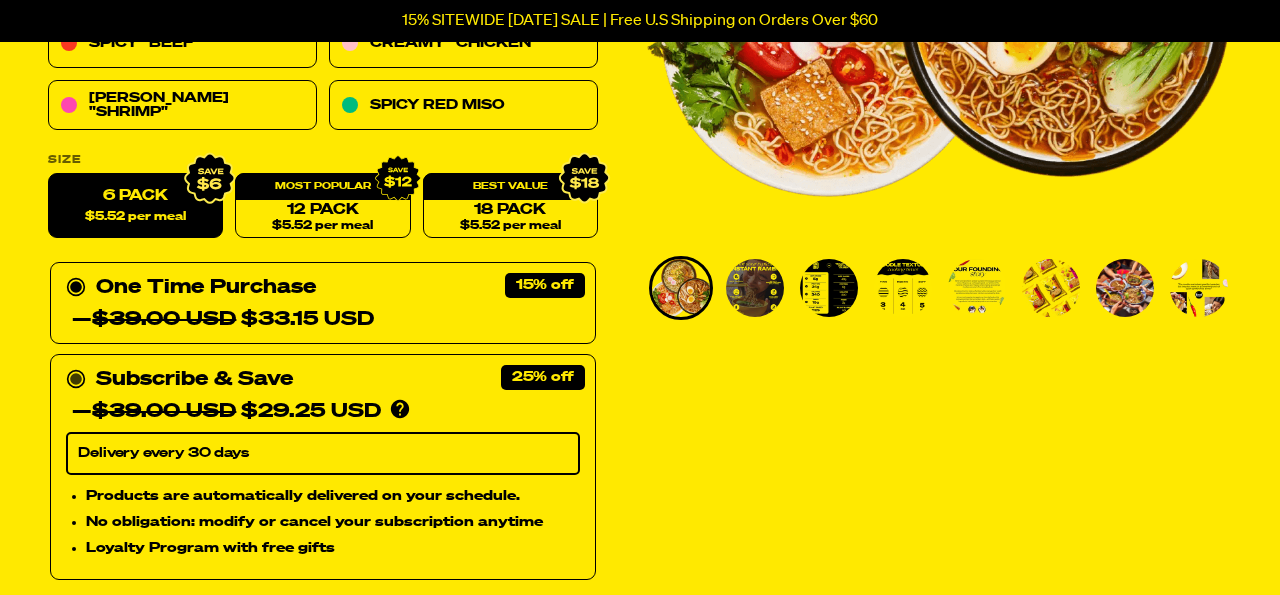 click on "Subscribe & Save  25%" at bounding box center (194, 380) 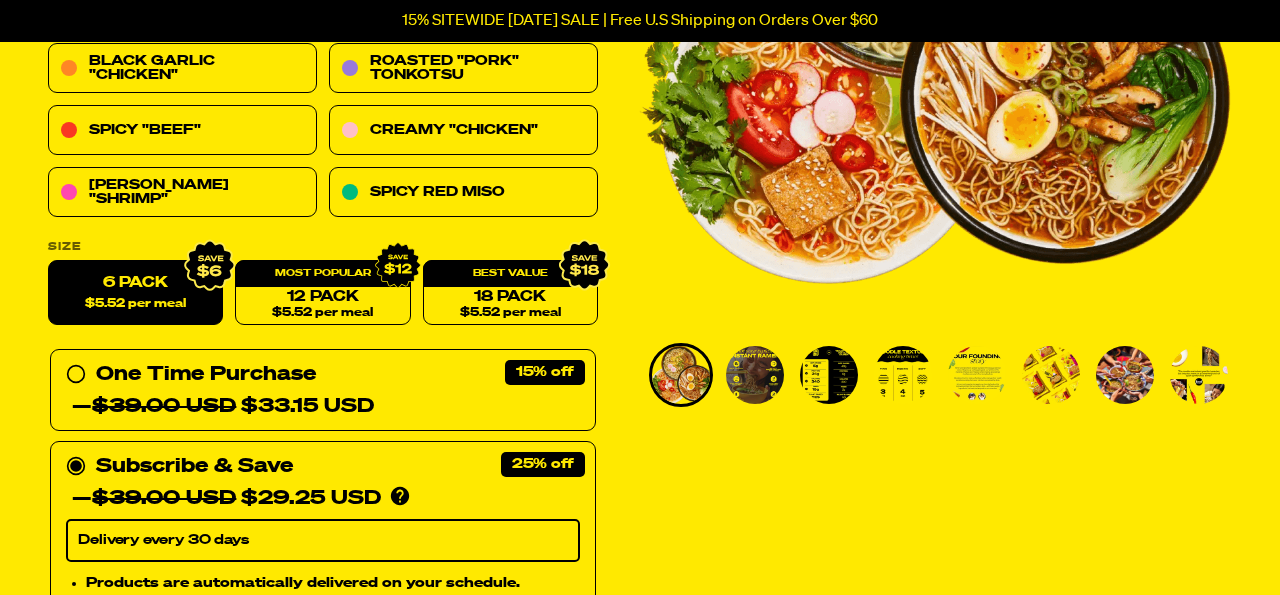 scroll, scrollTop: 316, scrollLeft: 0, axis: vertical 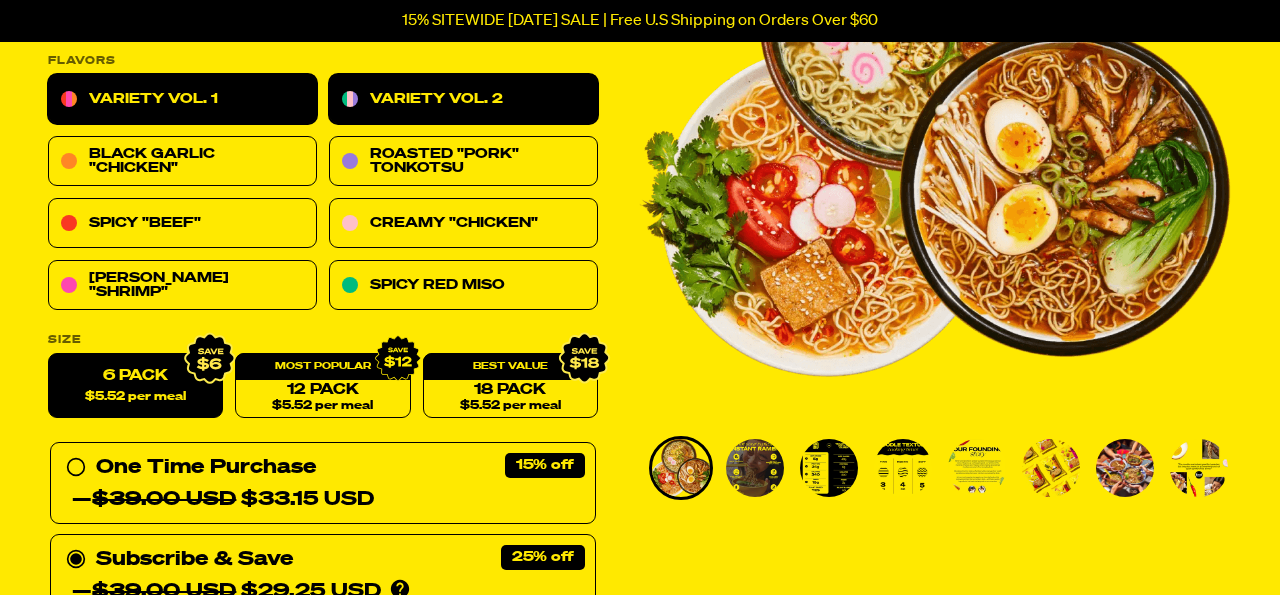 click on "Variety Vol. 2" at bounding box center [463, 100] 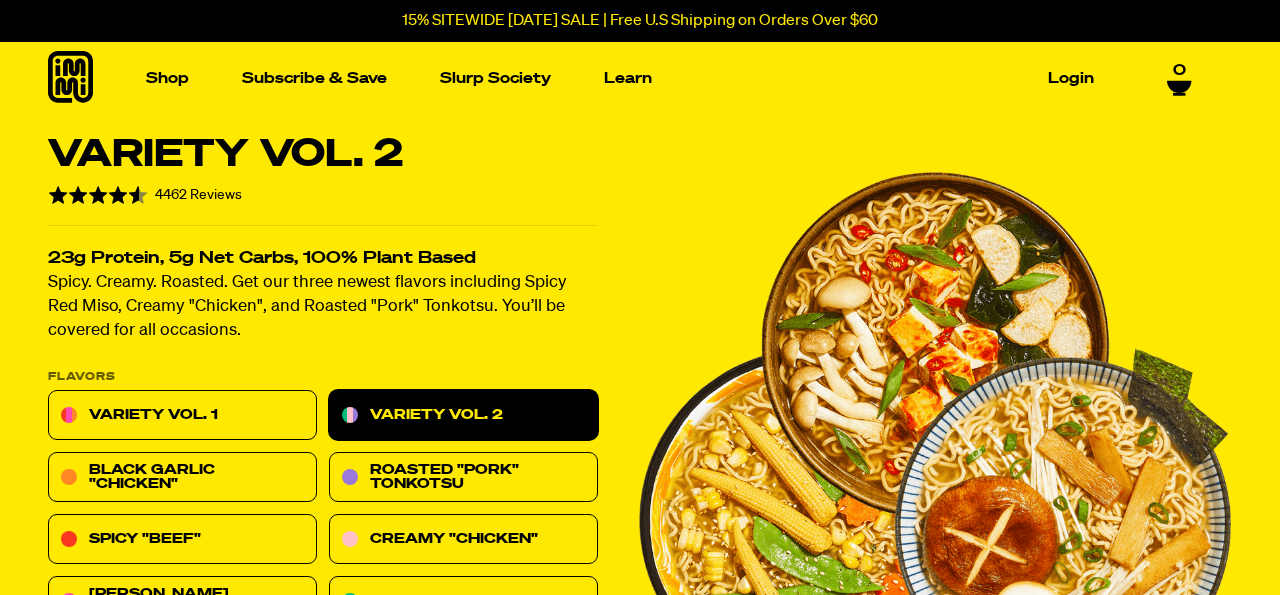 scroll, scrollTop: 776, scrollLeft: 0, axis: vertical 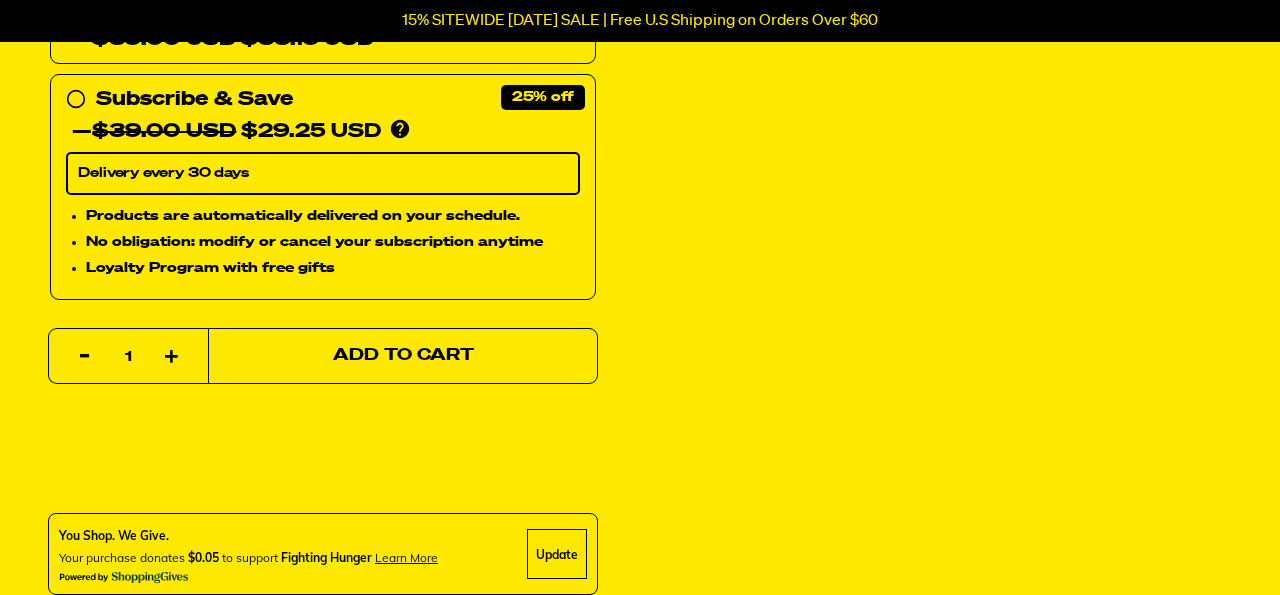 click on "Add to Cart" at bounding box center [403, 356] 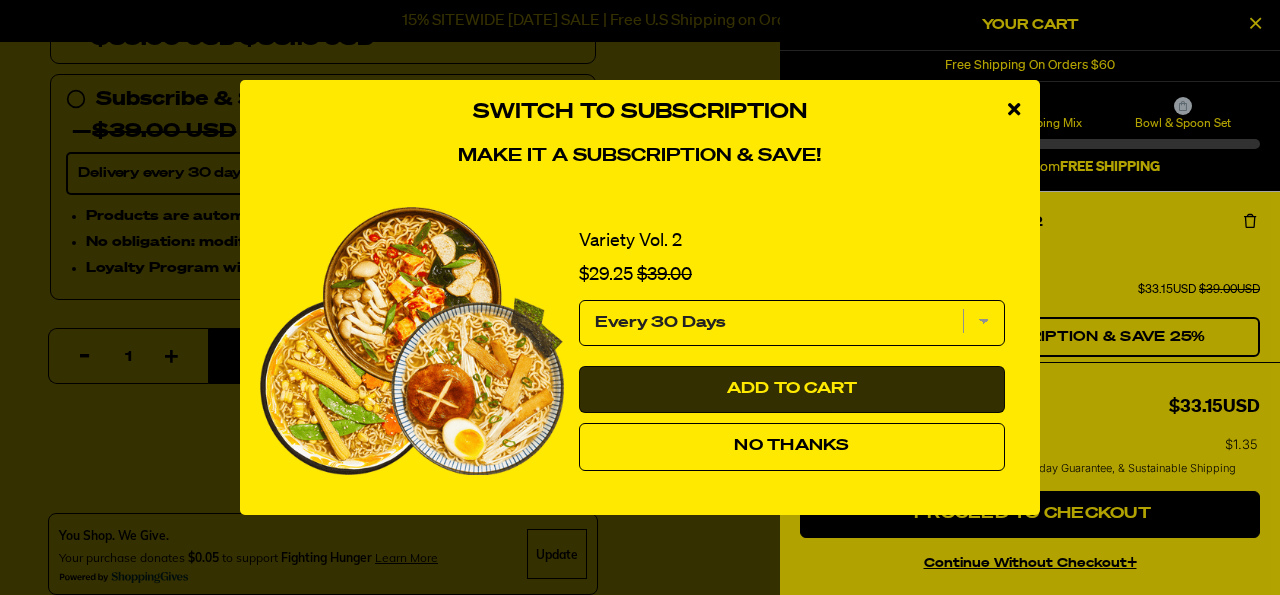 click on "Add to Cart" at bounding box center (792, 389) 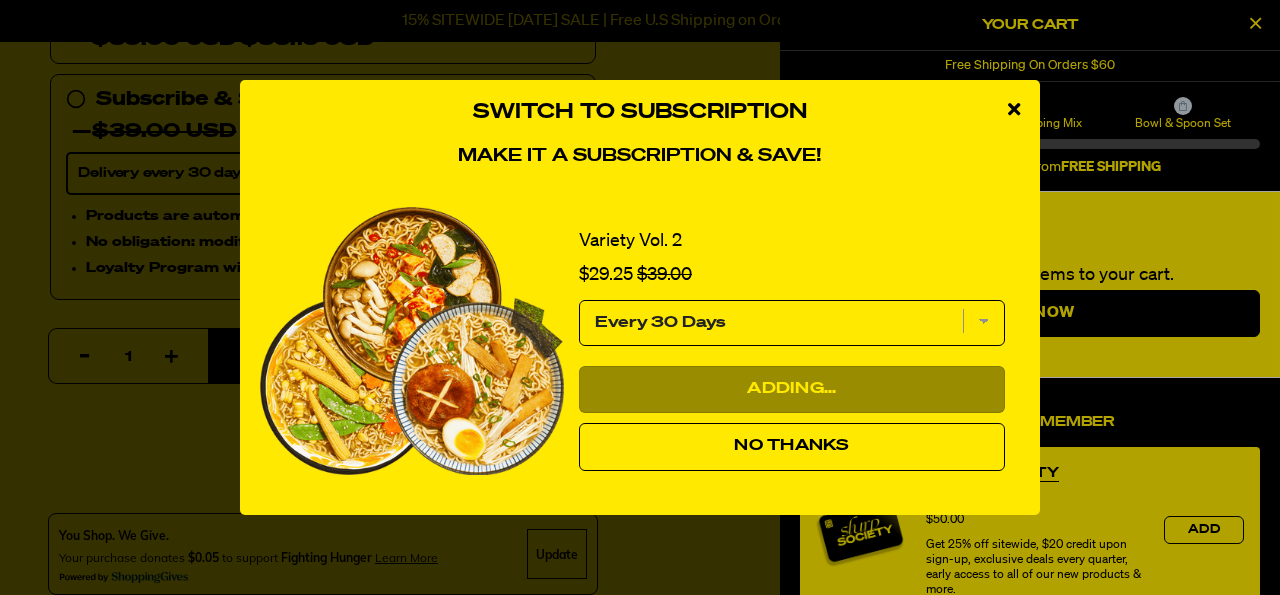 select on "Every 30 Days" 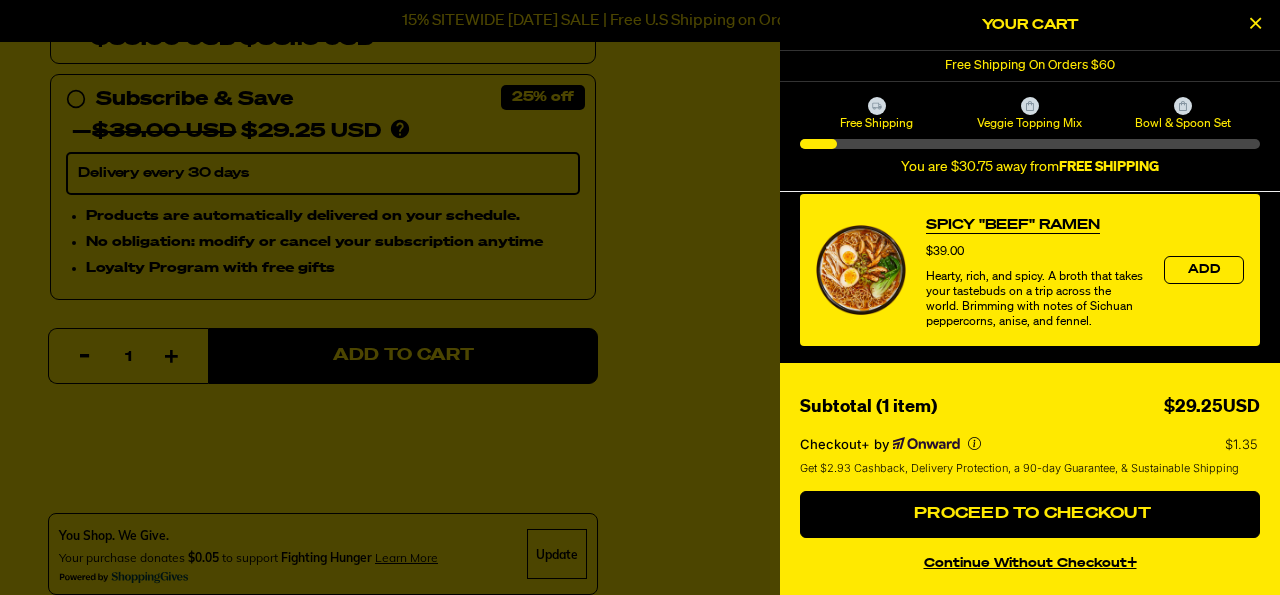 scroll, scrollTop: 1064, scrollLeft: 0, axis: vertical 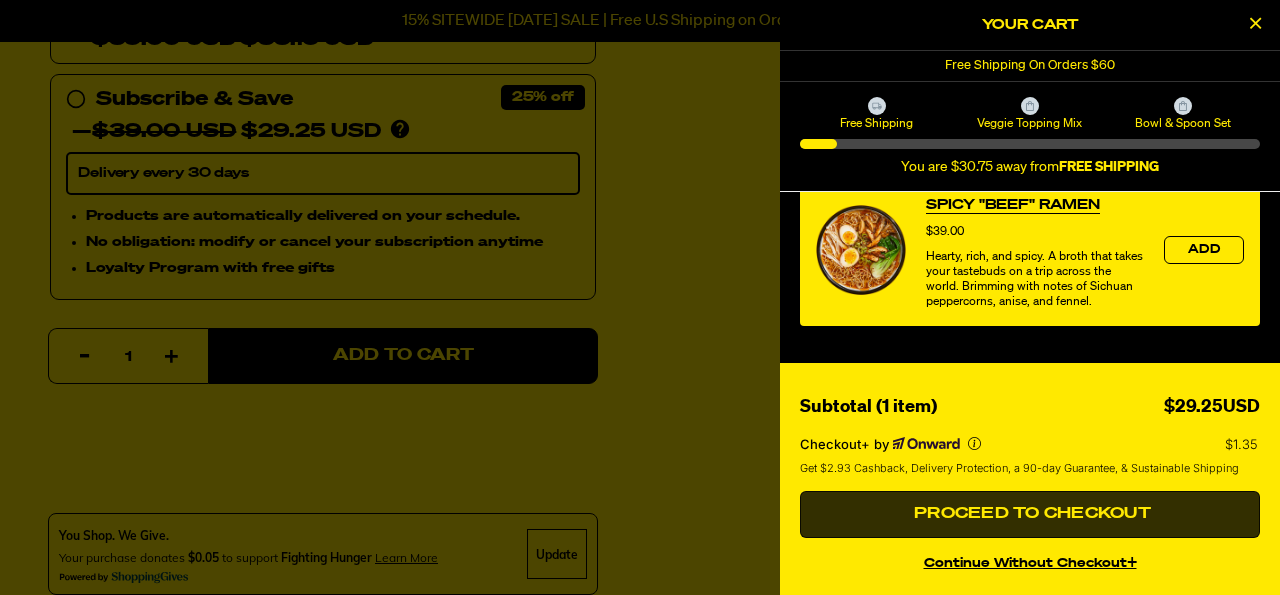 click on "Proceed to Checkout" at bounding box center [1030, 514] 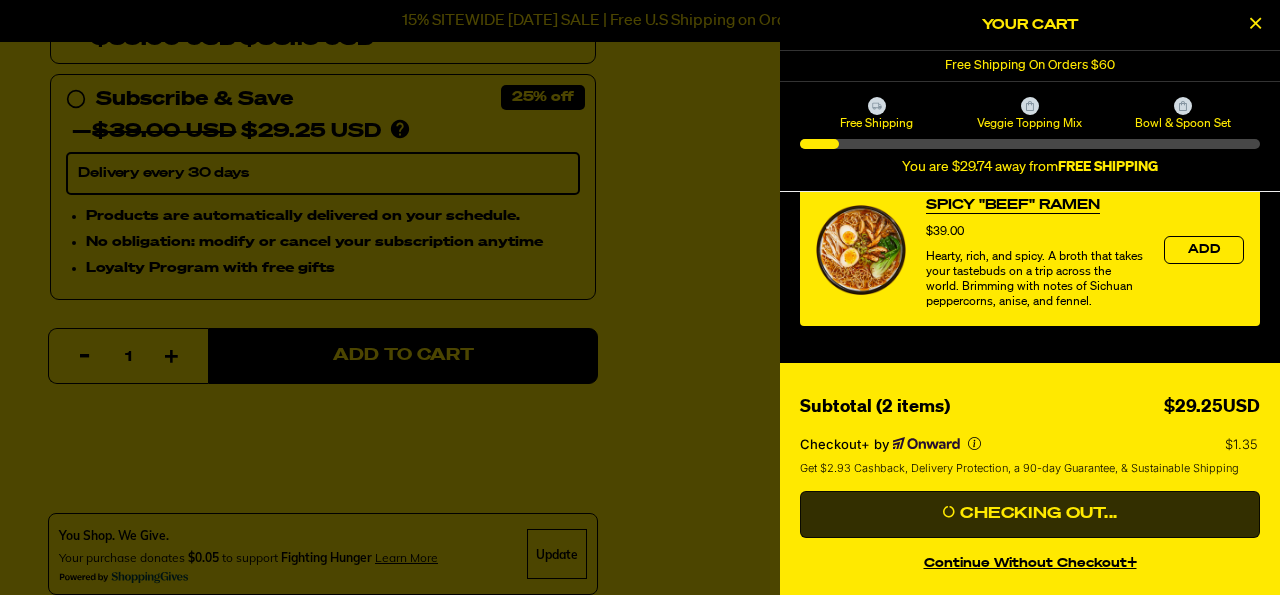 scroll, scrollTop: 524, scrollLeft: 0, axis: vertical 